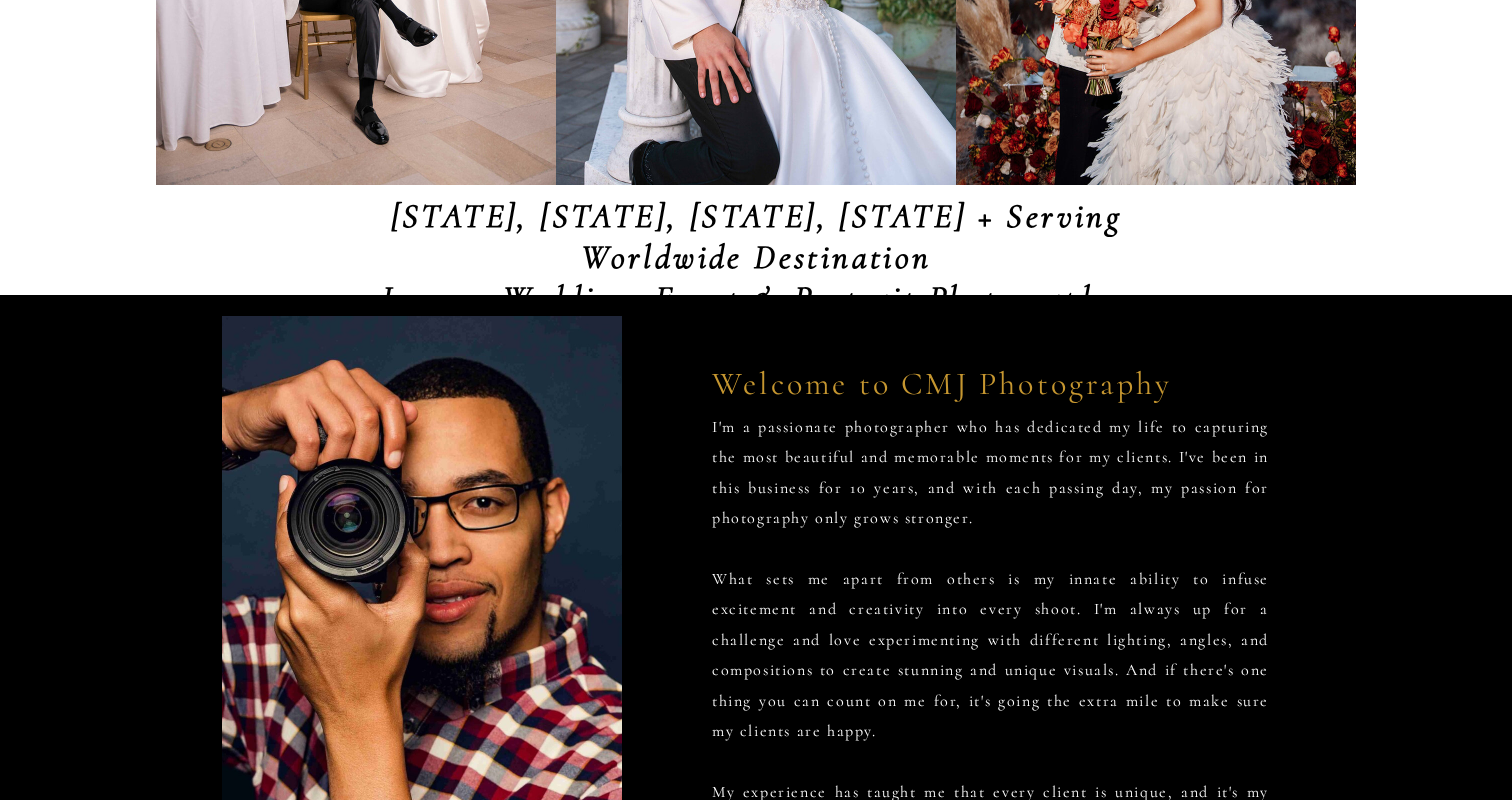 scroll, scrollTop: 0, scrollLeft: 0, axis: both 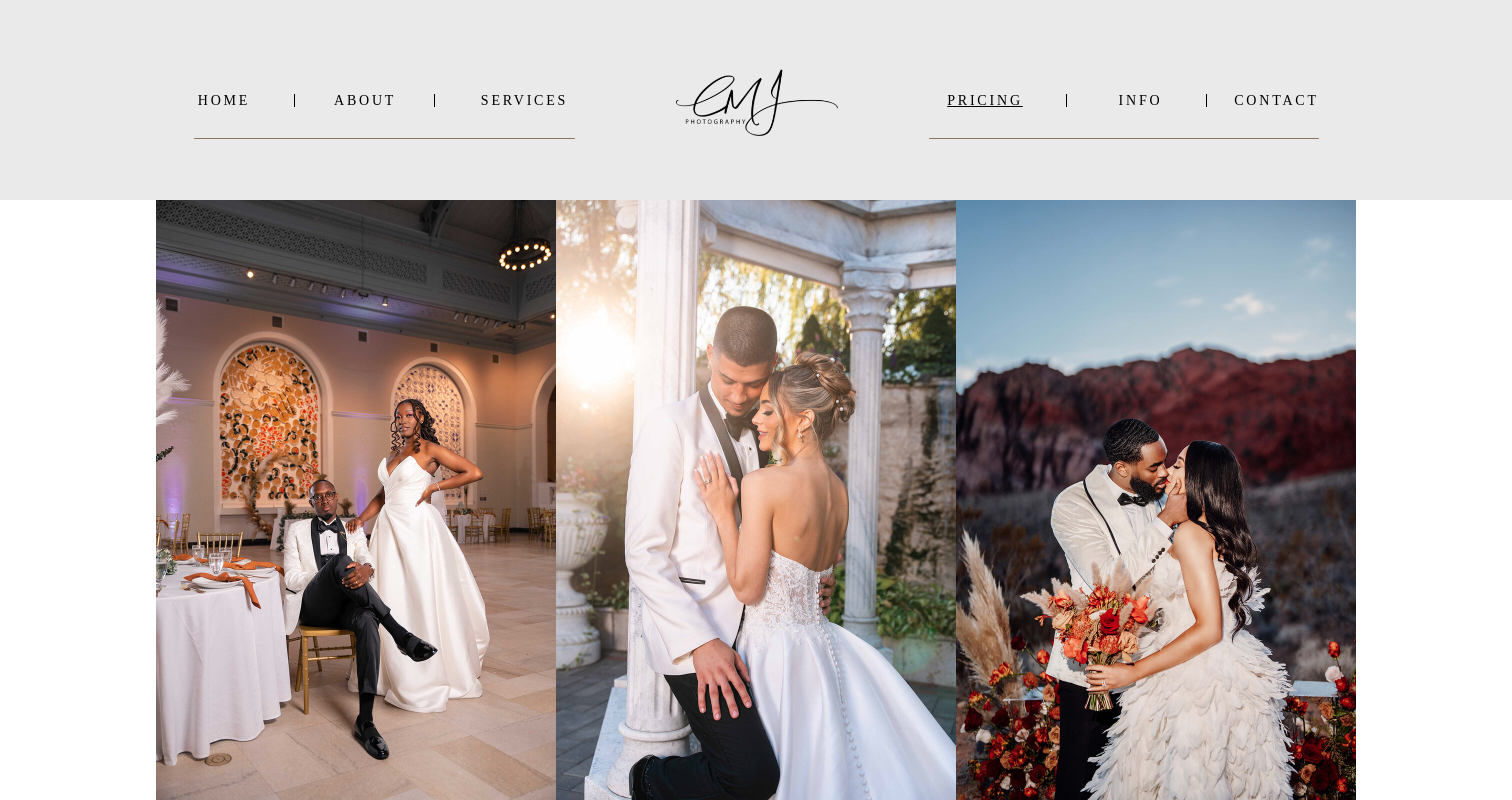 click on "PRICING" at bounding box center [985, 100] 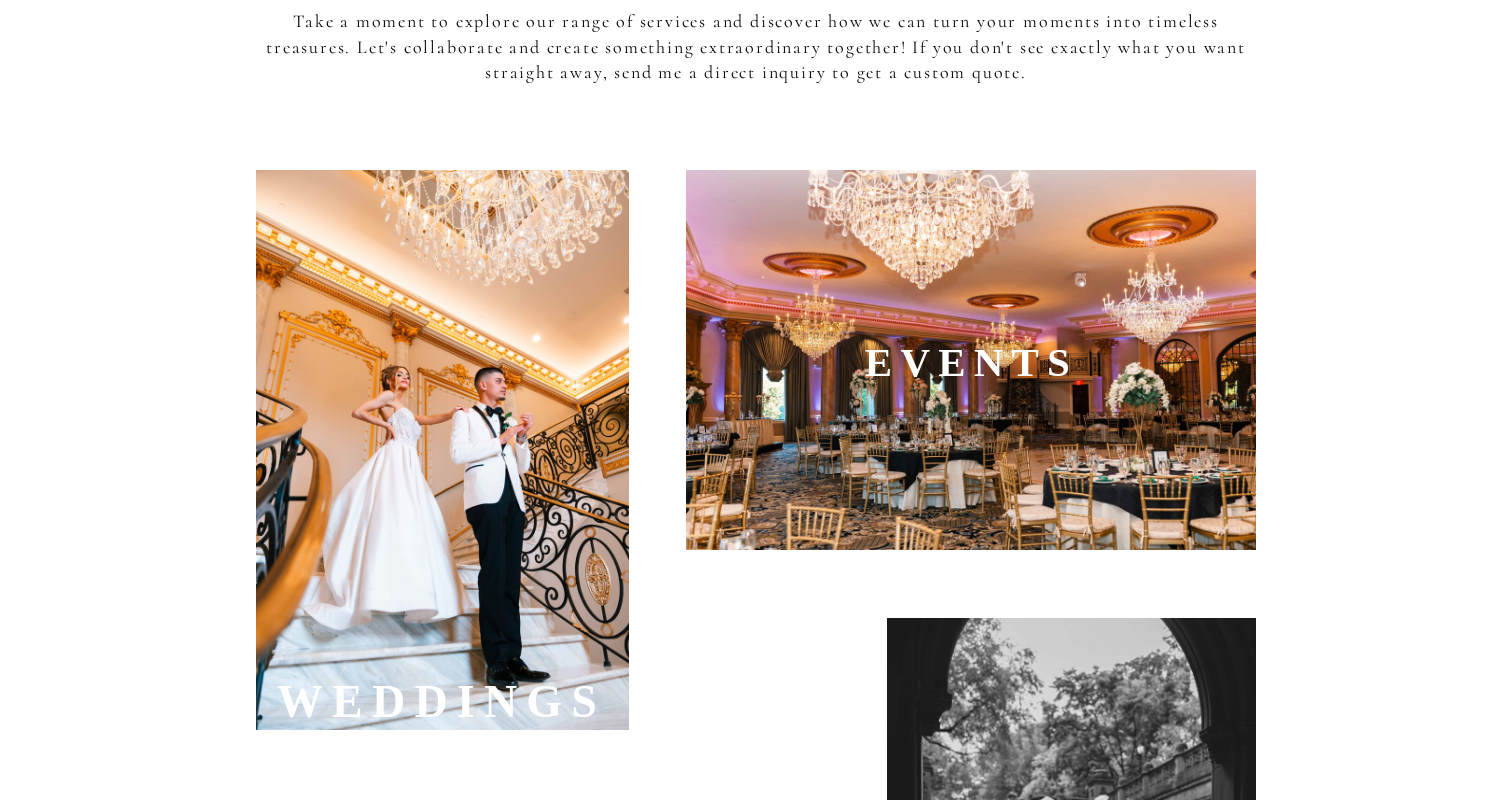 scroll, scrollTop: 552, scrollLeft: 0, axis: vertical 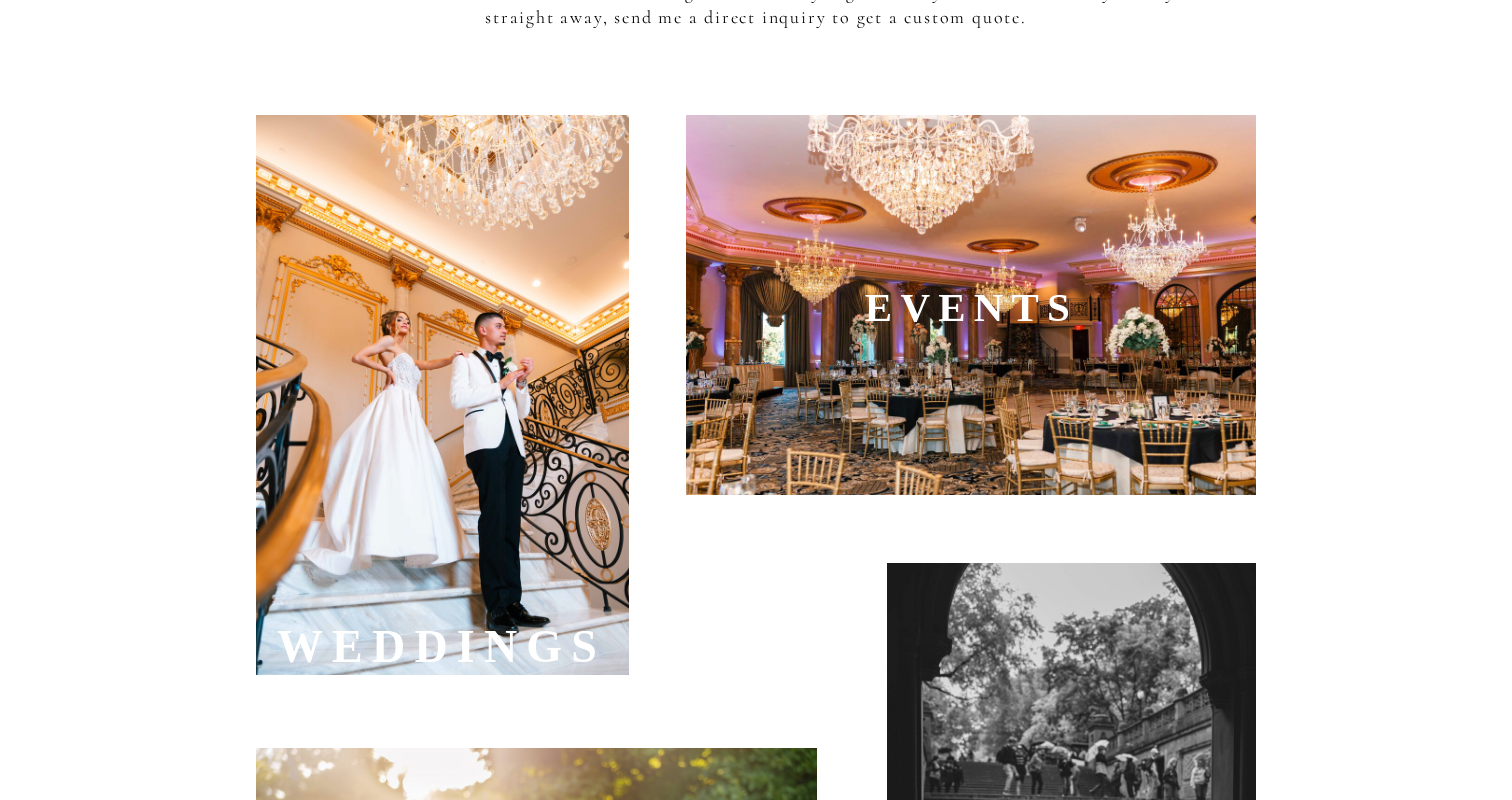 click at bounding box center (442, 395) 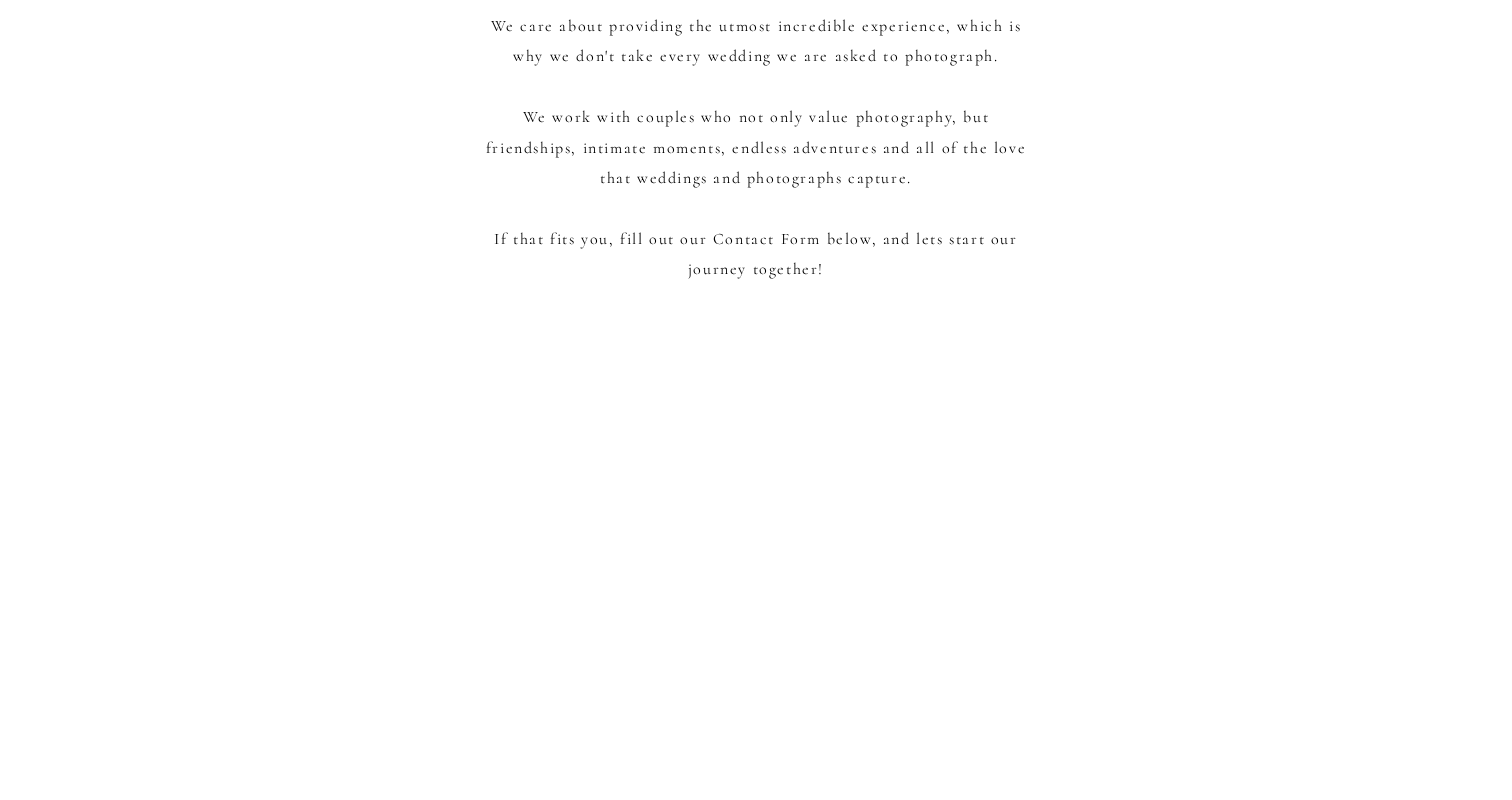 scroll, scrollTop: 2487, scrollLeft: 0, axis: vertical 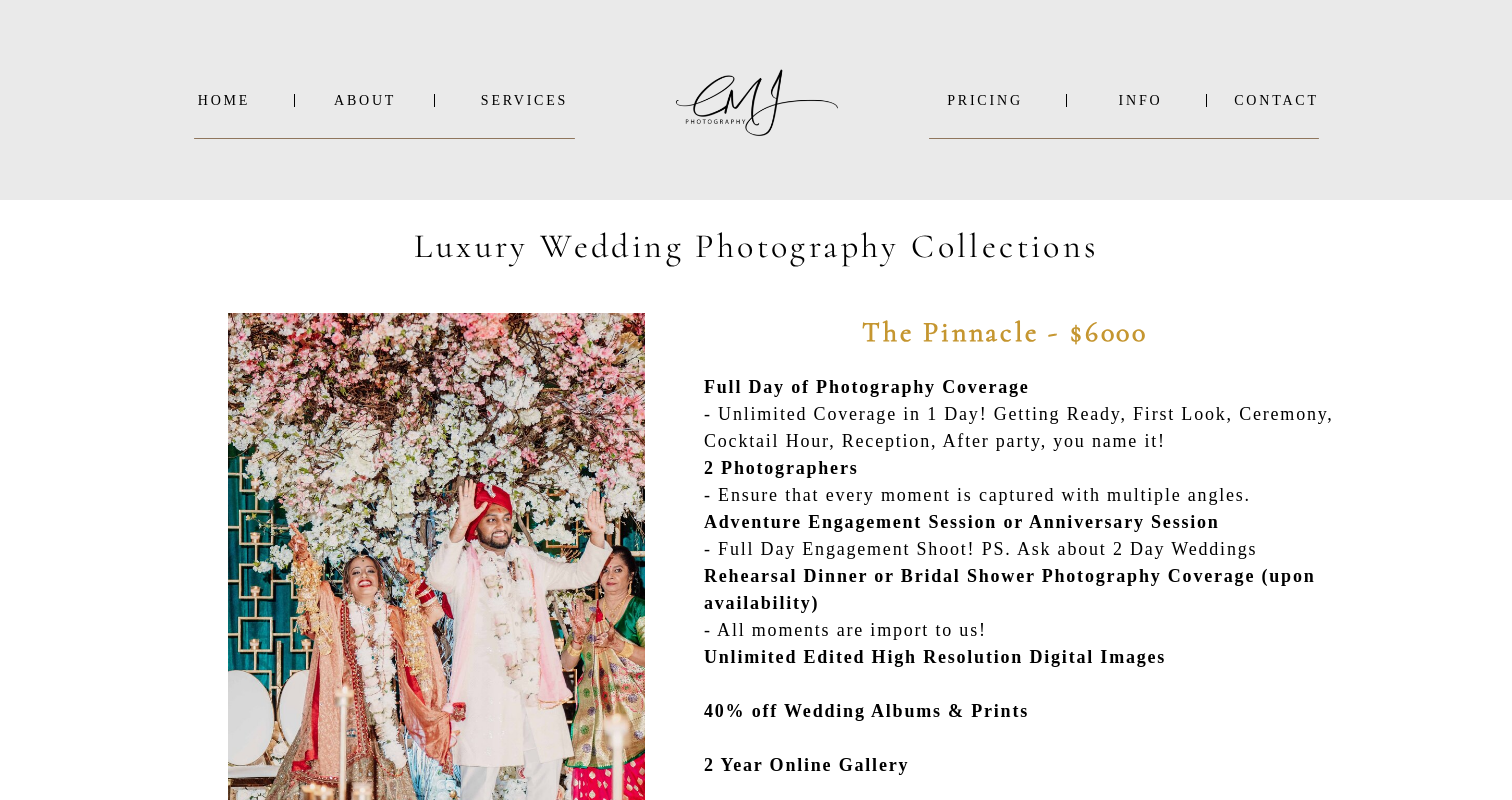 click on "INFO" at bounding box center [1140, 100] 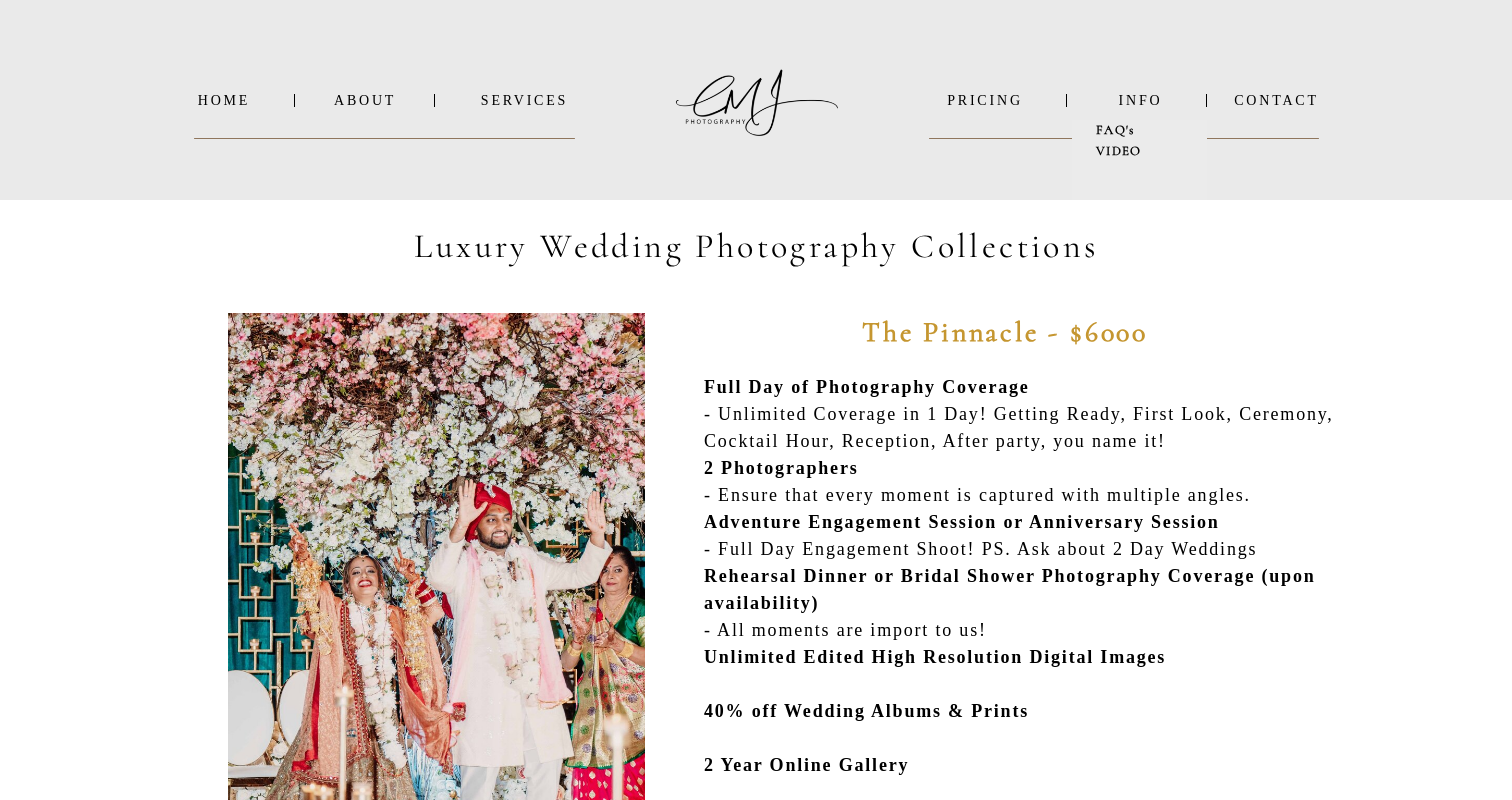 click on "SERVICES" at bounding box center (524, 100) 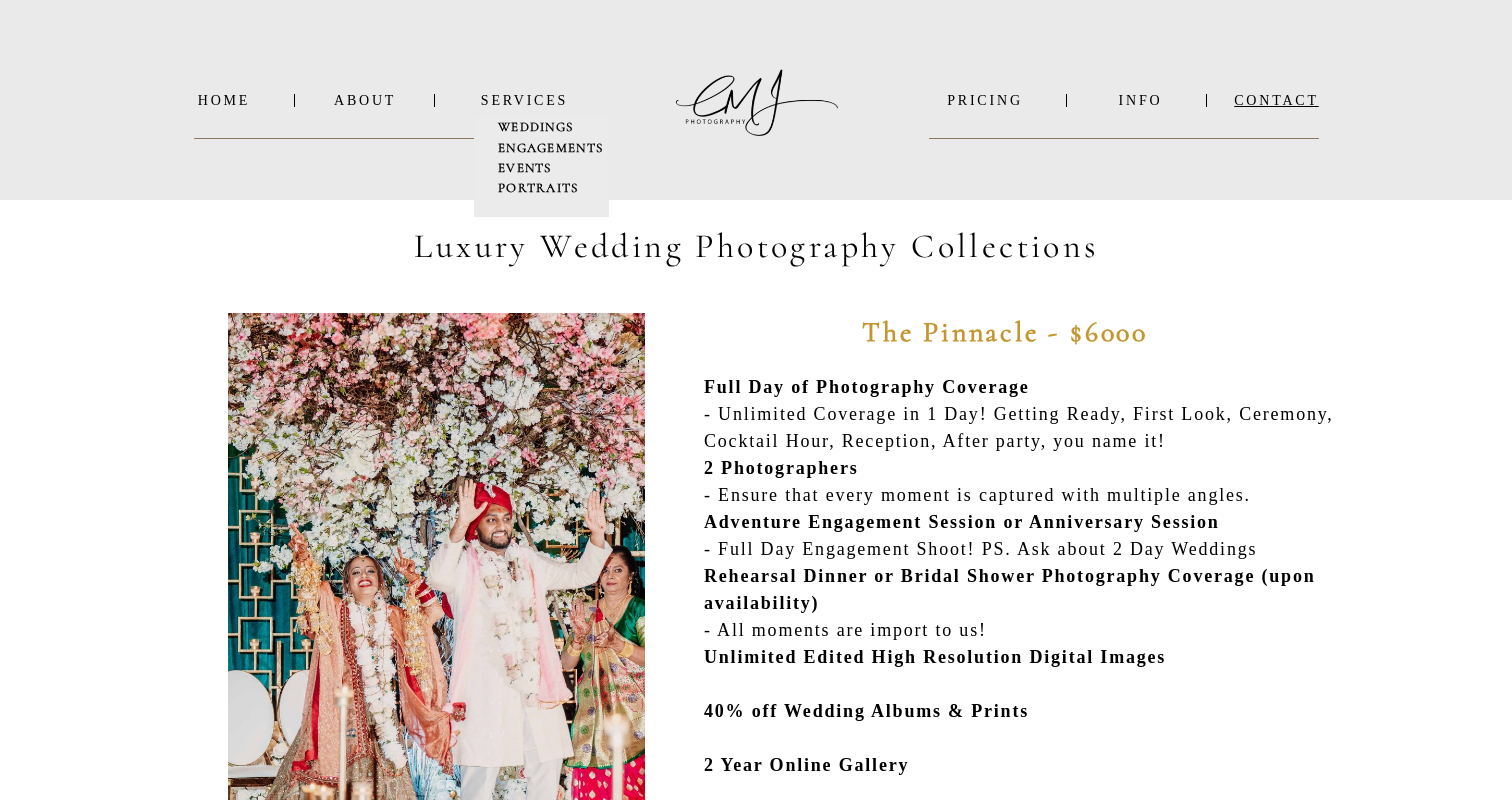 click on "Contact" at bounding box center [1276, 100] 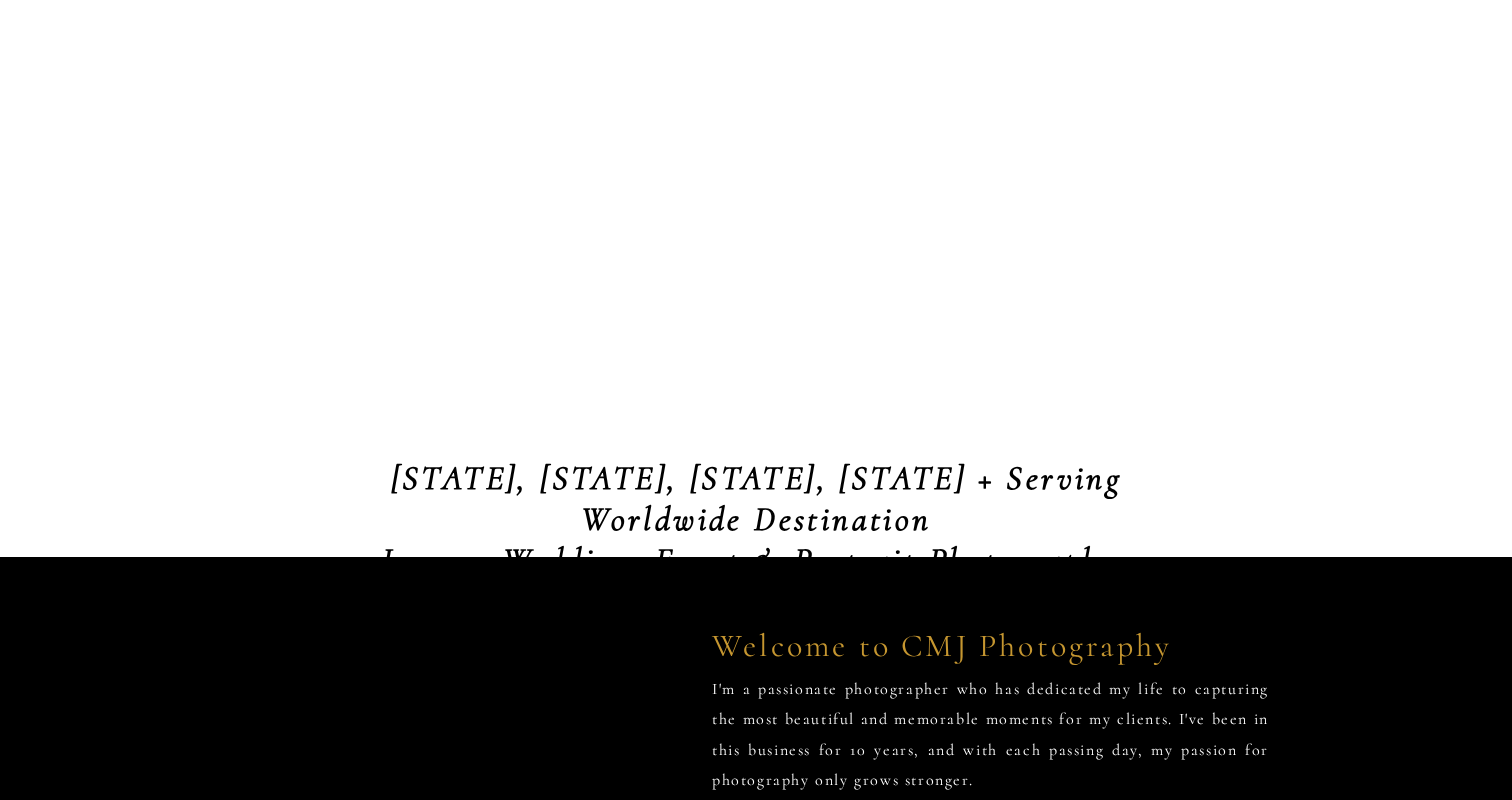 scroll, scrollTop: 0, scrollLeft: 0, axis: both 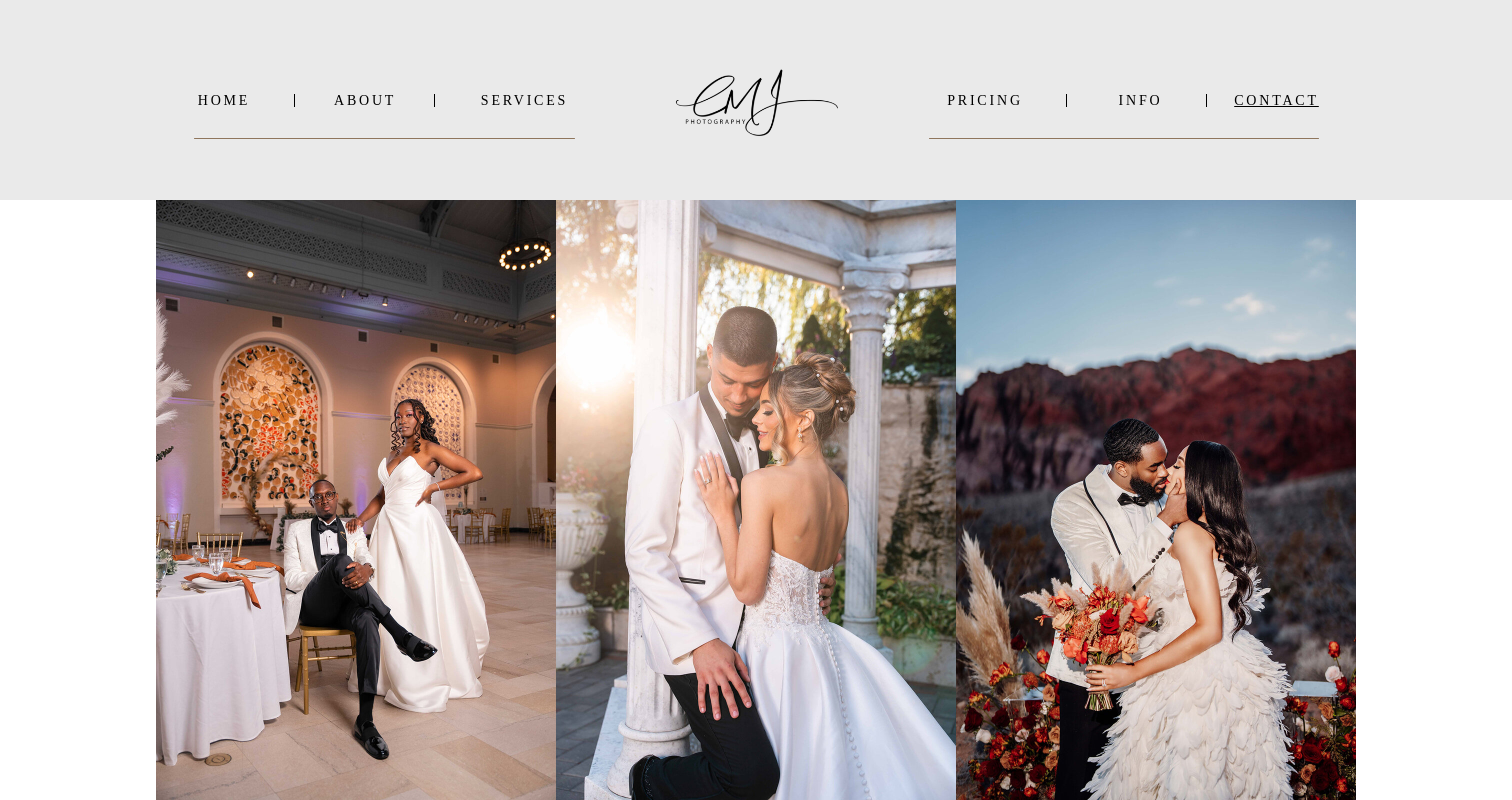 click on "Contact" at bounding box center [1276, 100] 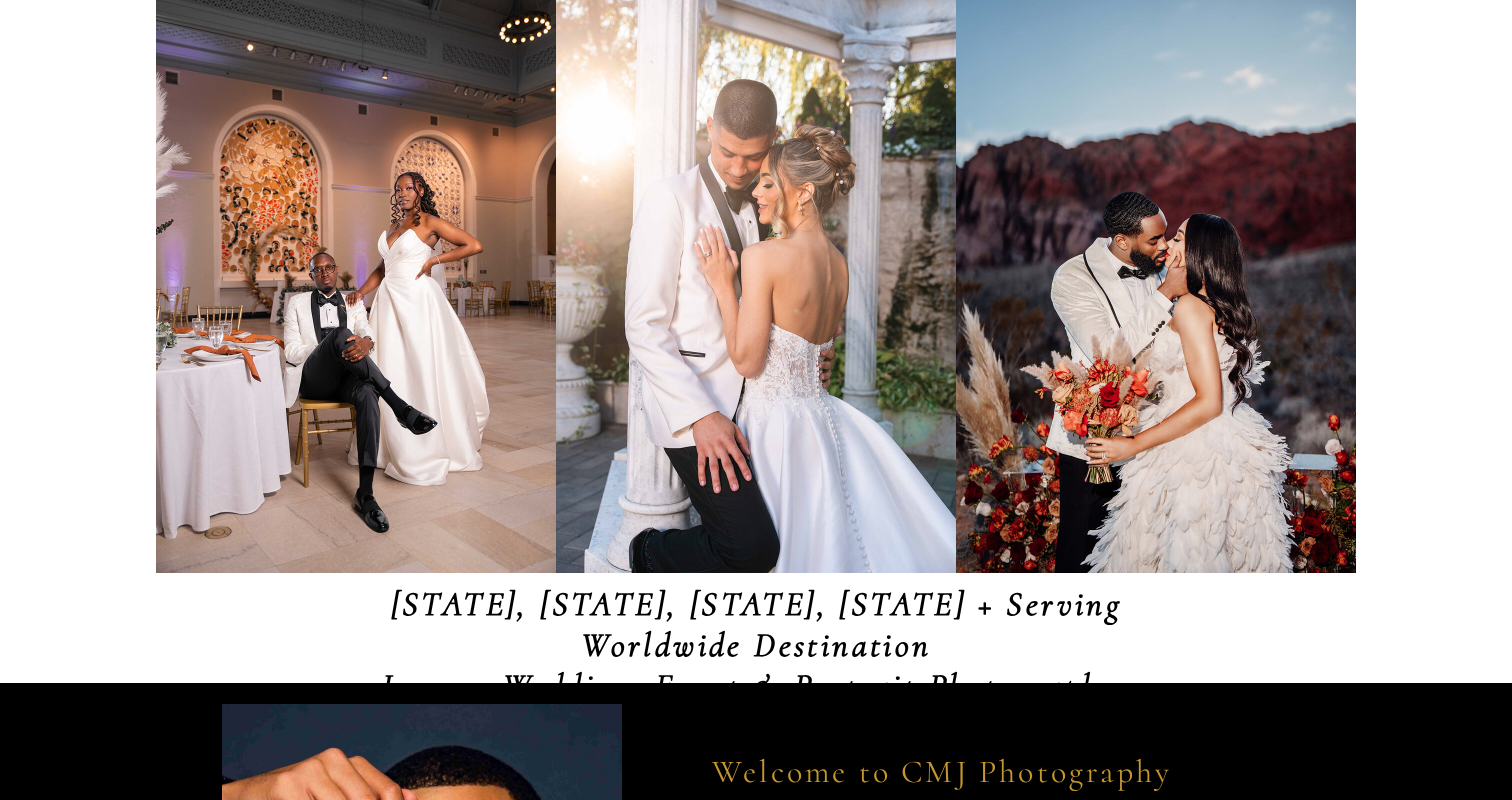 scroll, scrollTop: 0, scrollLeft: 0, axis: both 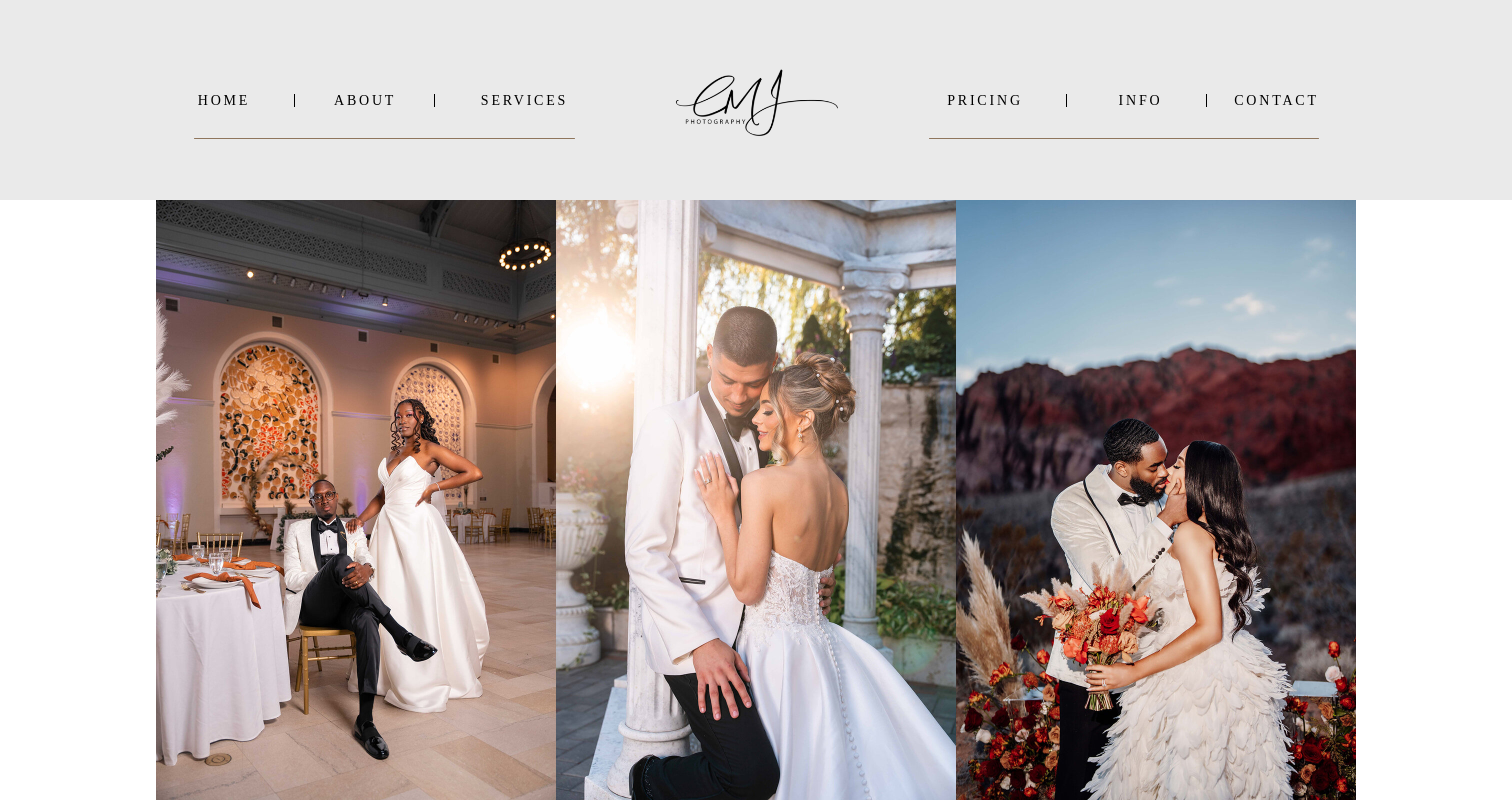 click on "INFO" at bounding box center (1140, 100) 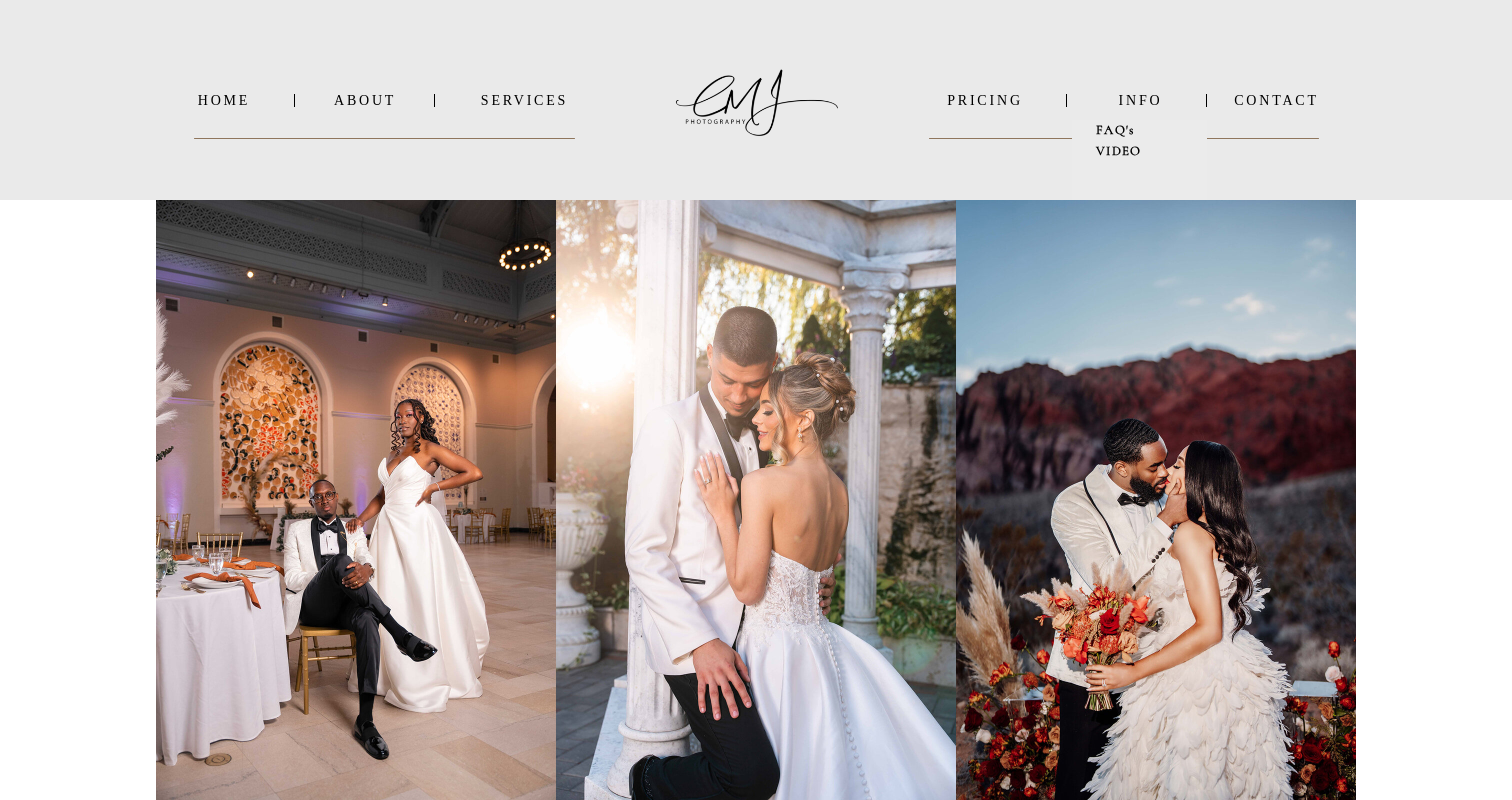 click on "VIDEO" at bounding box center [1119, 151] 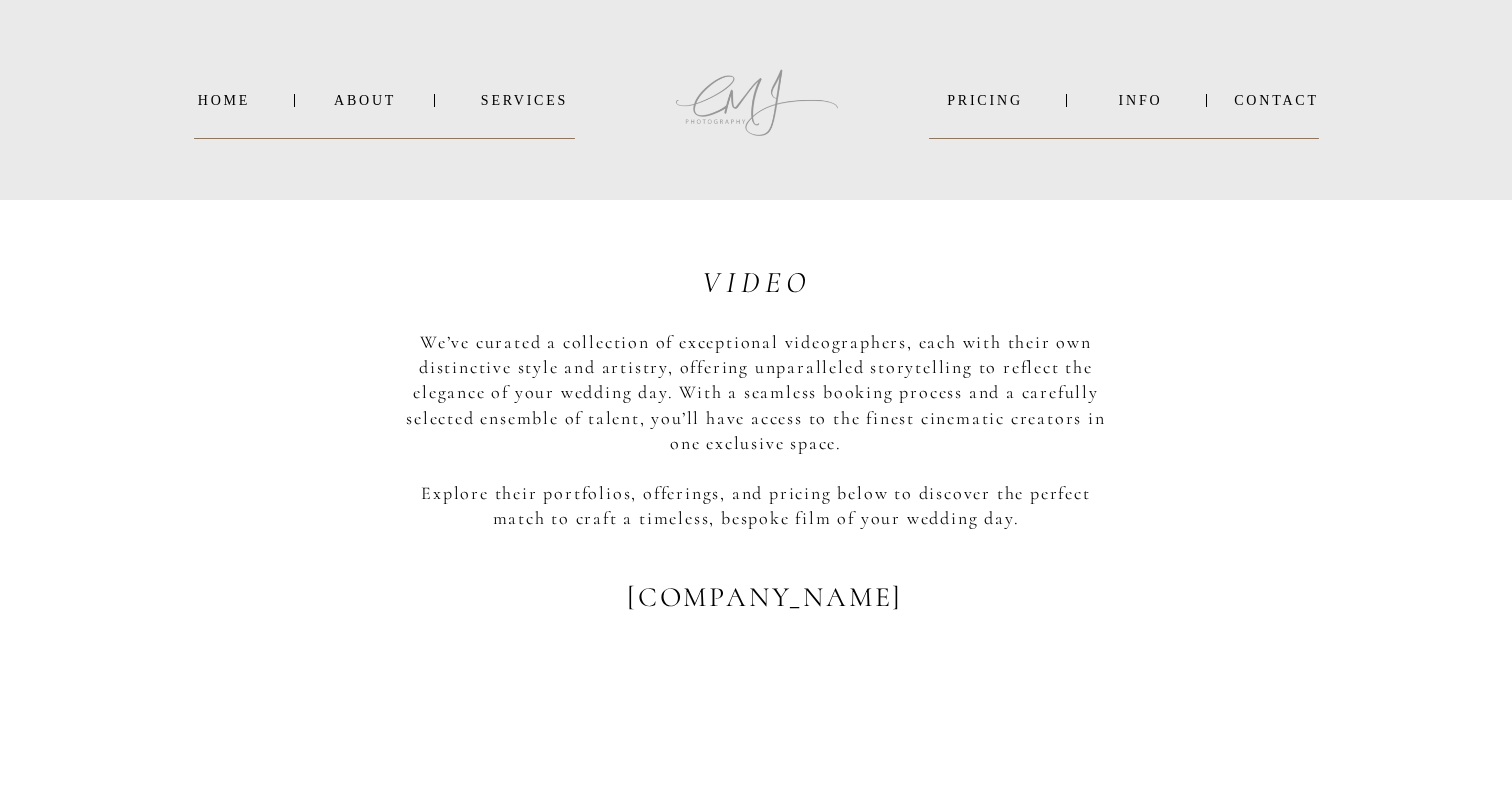 scroll, scrollTop: 0, scrollLeft: 0, axis: both 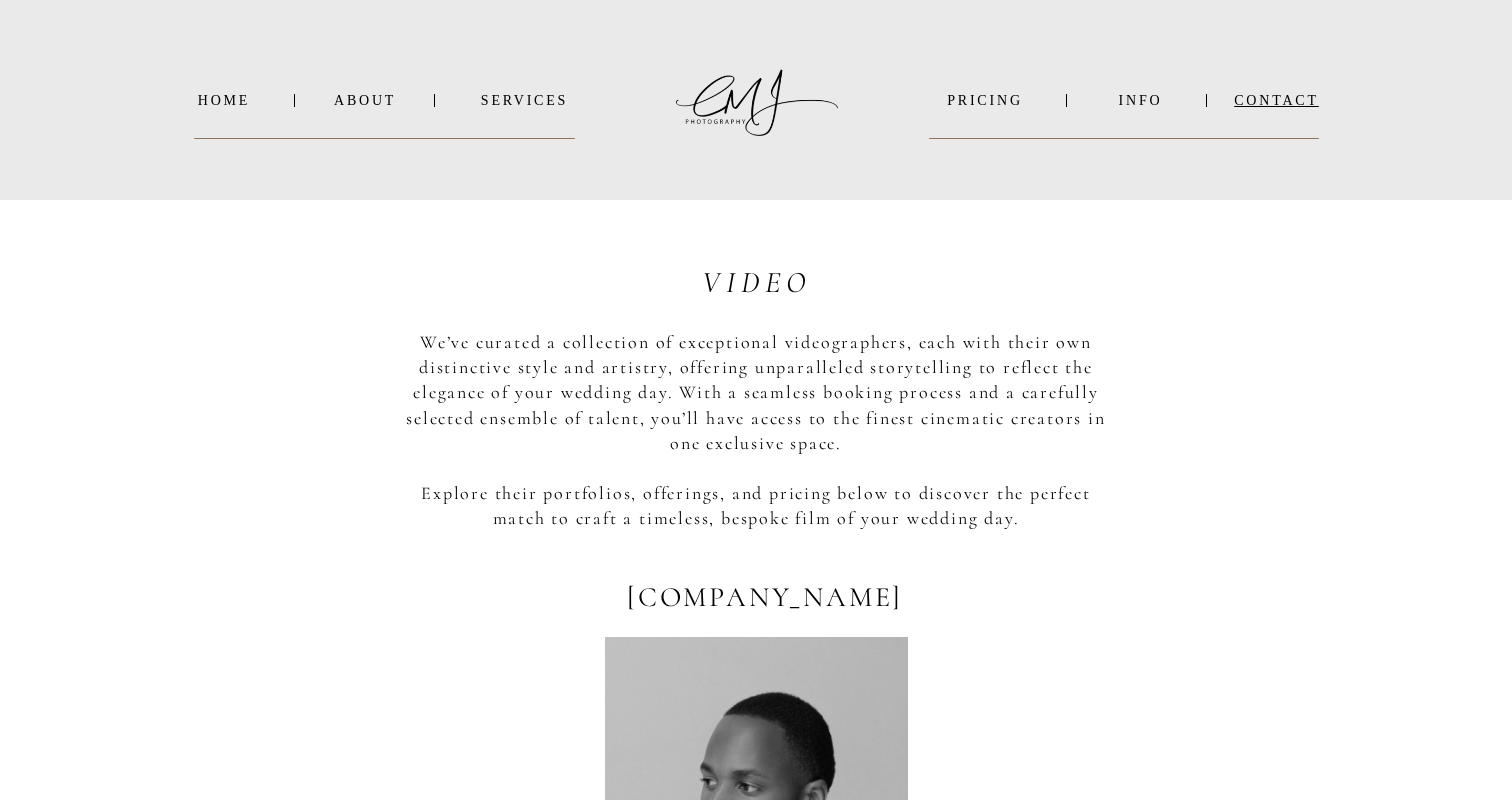 click on "Contact" at bounding box center [1276, 100] 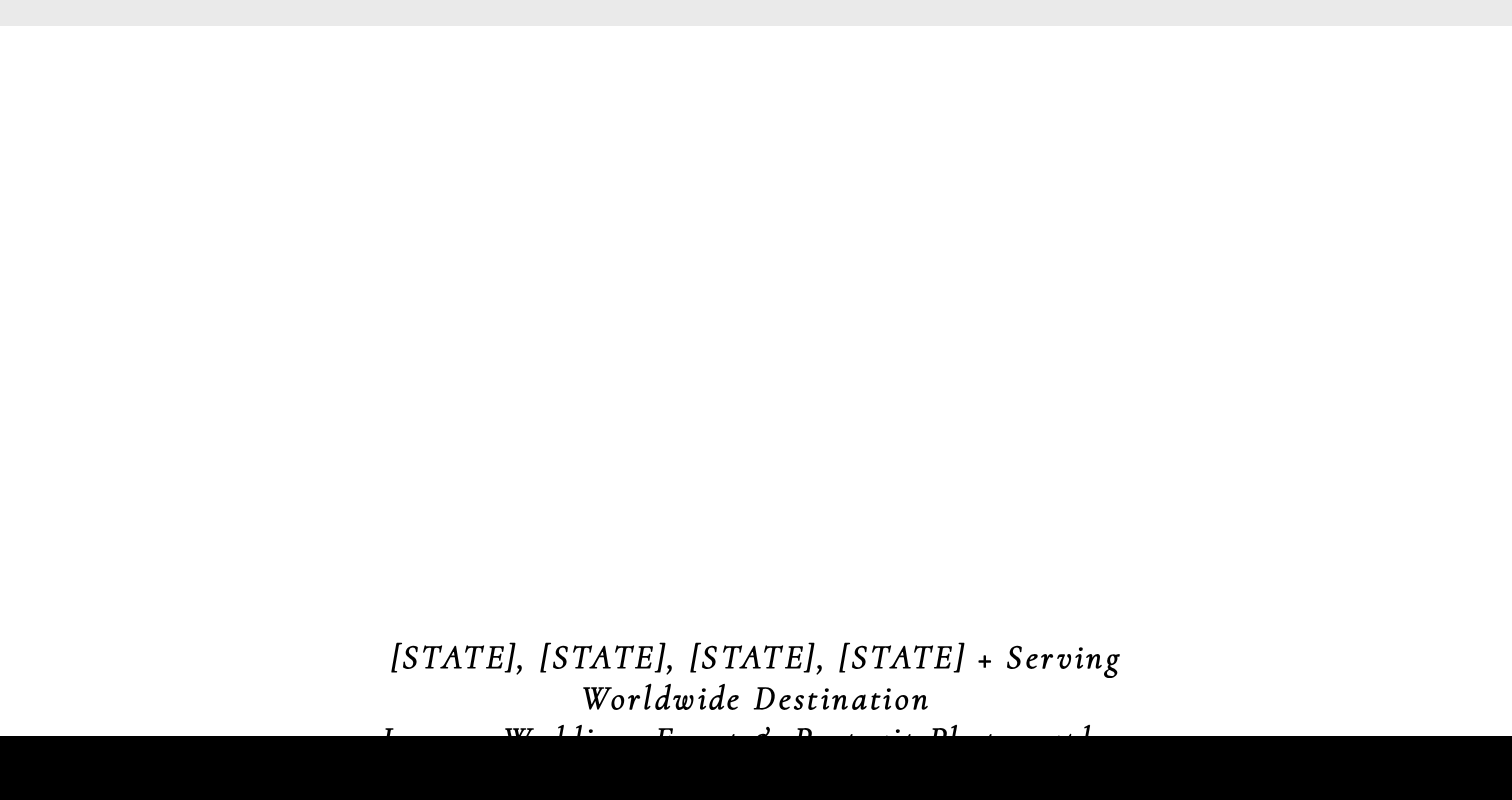 scroll, scrollTop: 0, scrollLeft: 0, axis: both 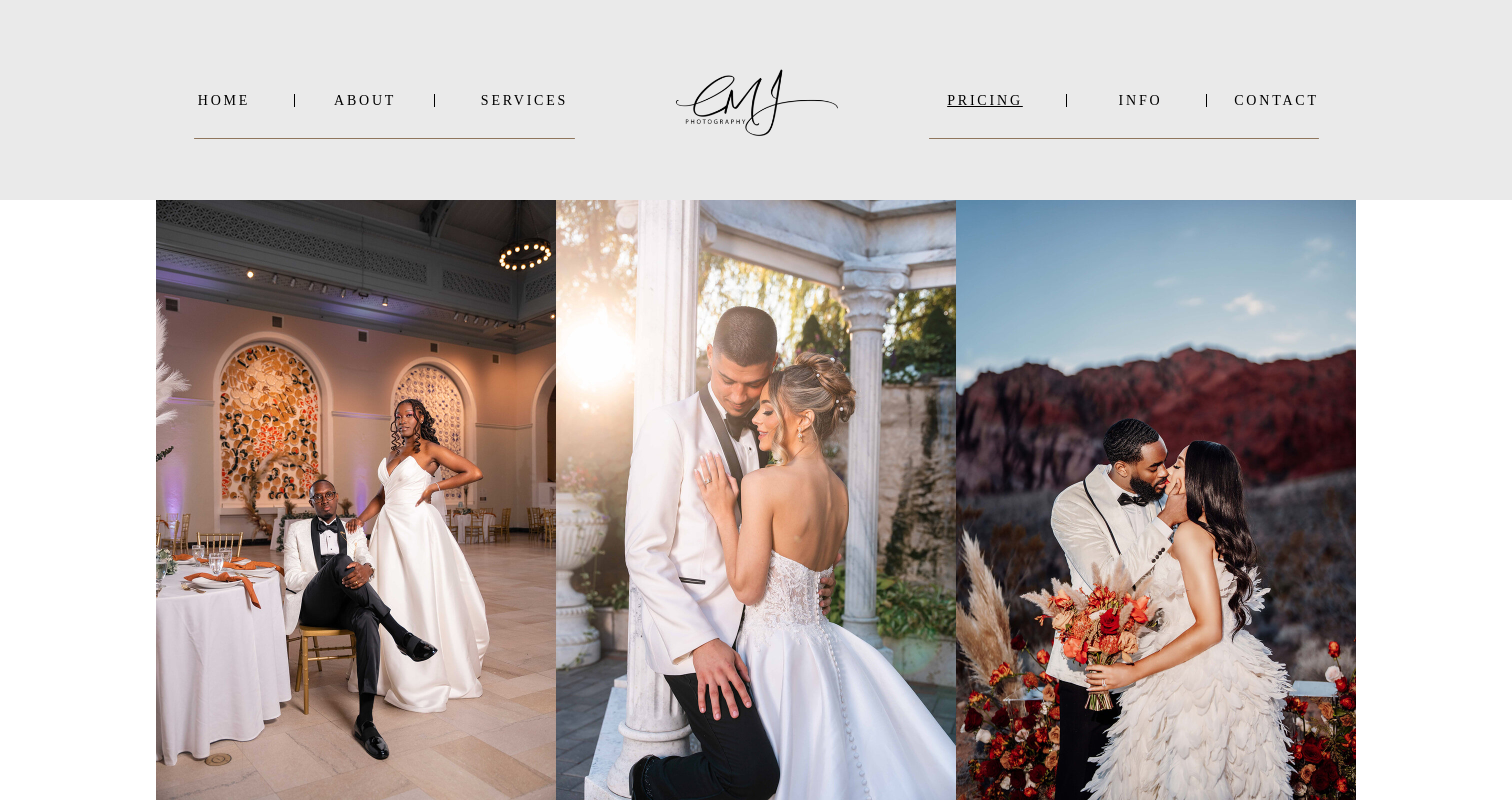 click on "PRICING" at bounding box center [985, 100] 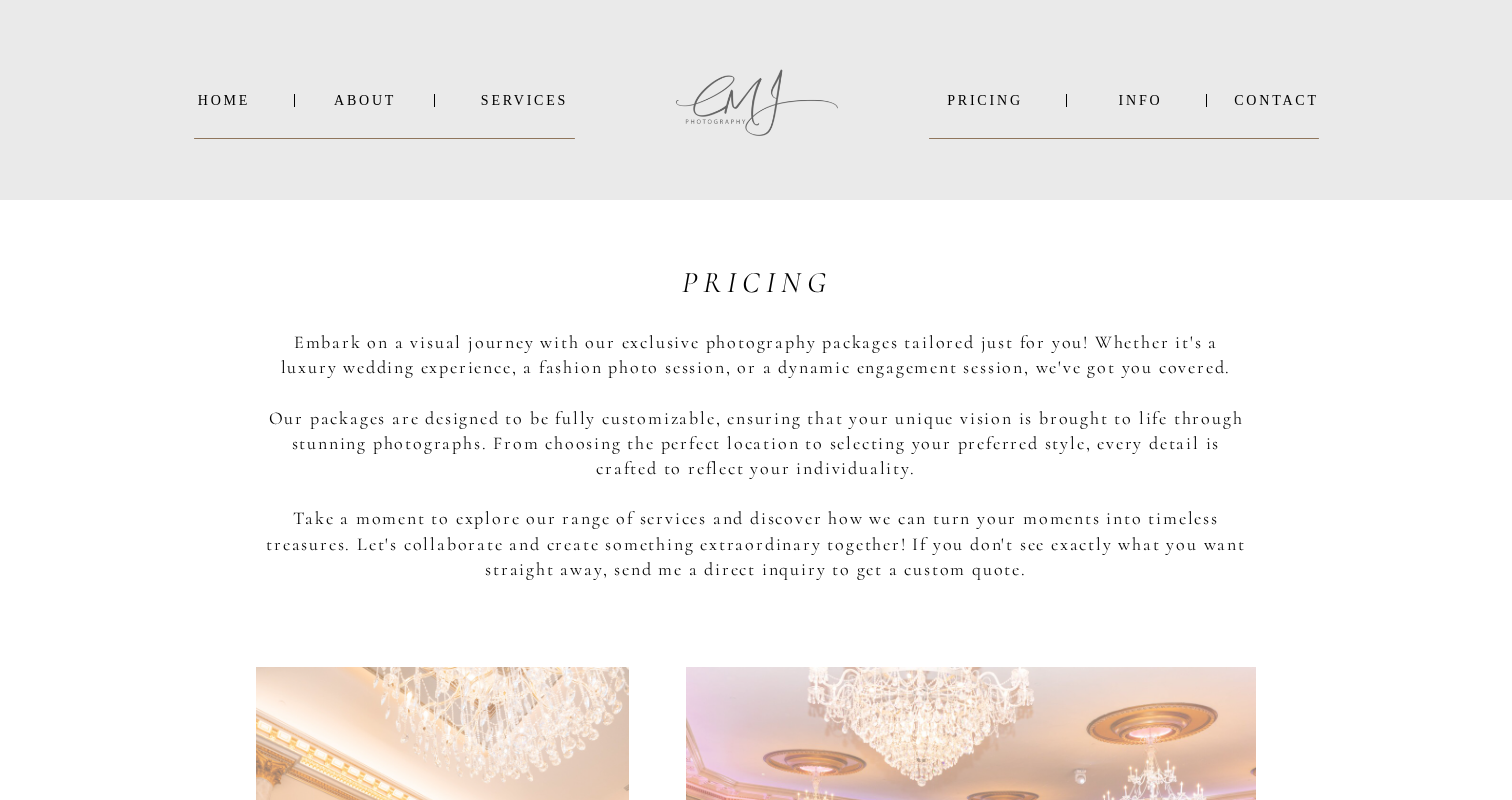 scroll, scrollTop: 0, scrollLeft: 0, axis: both 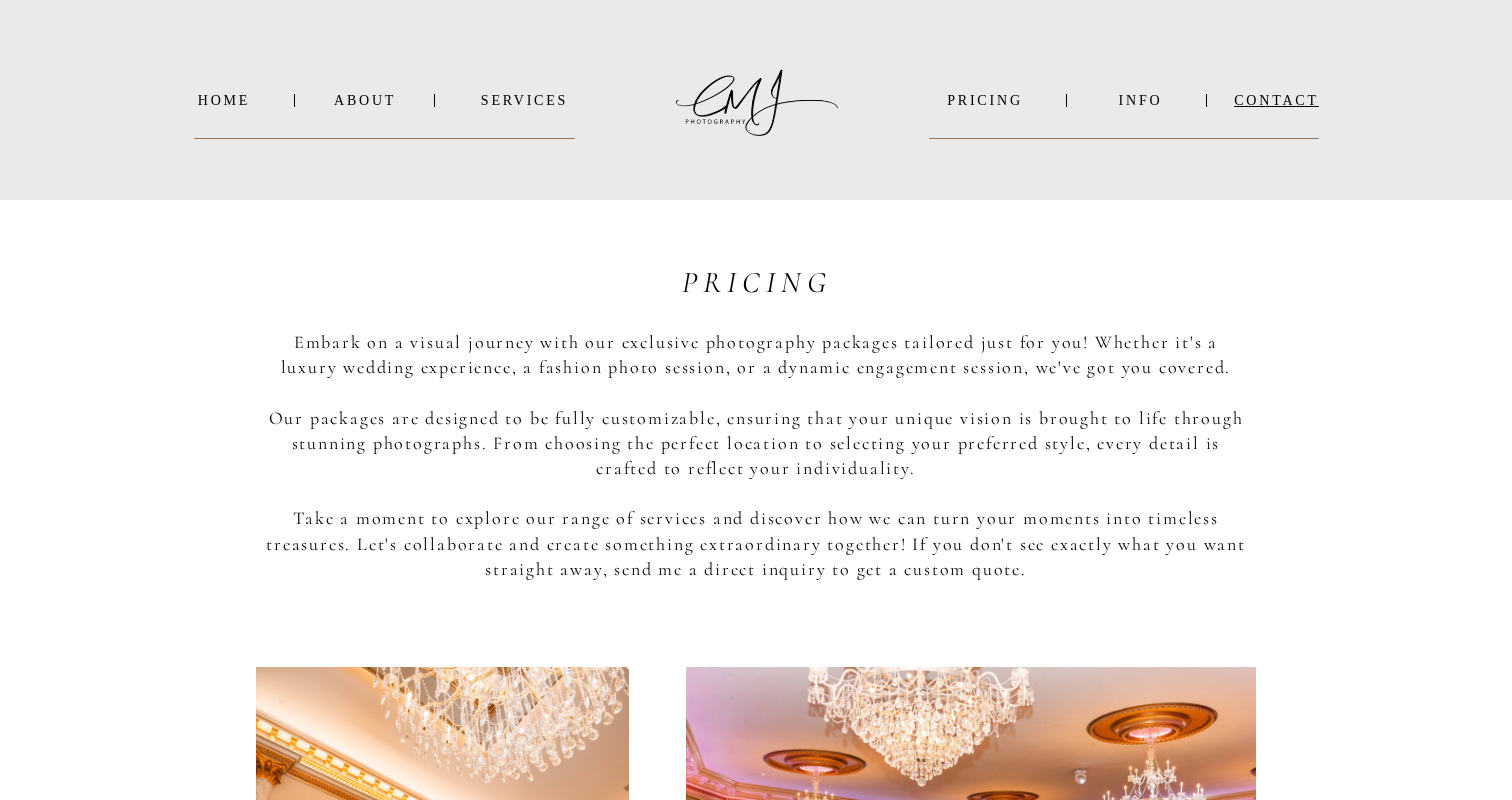 click on "Contact" at bounding box center (1276, 100) 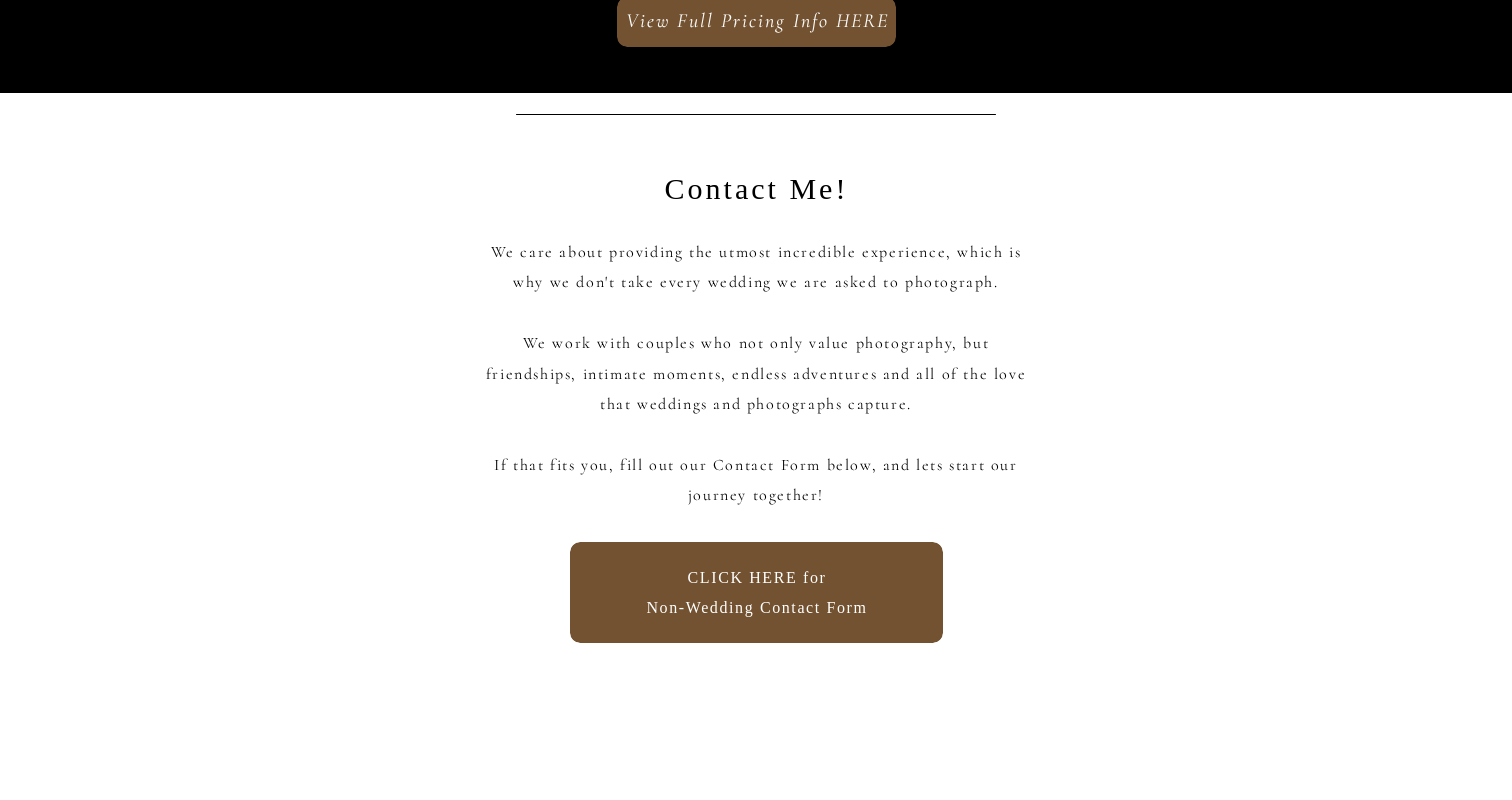 scroll, scrollTop: 14917, scrollLeft: 0, axis: vertical 